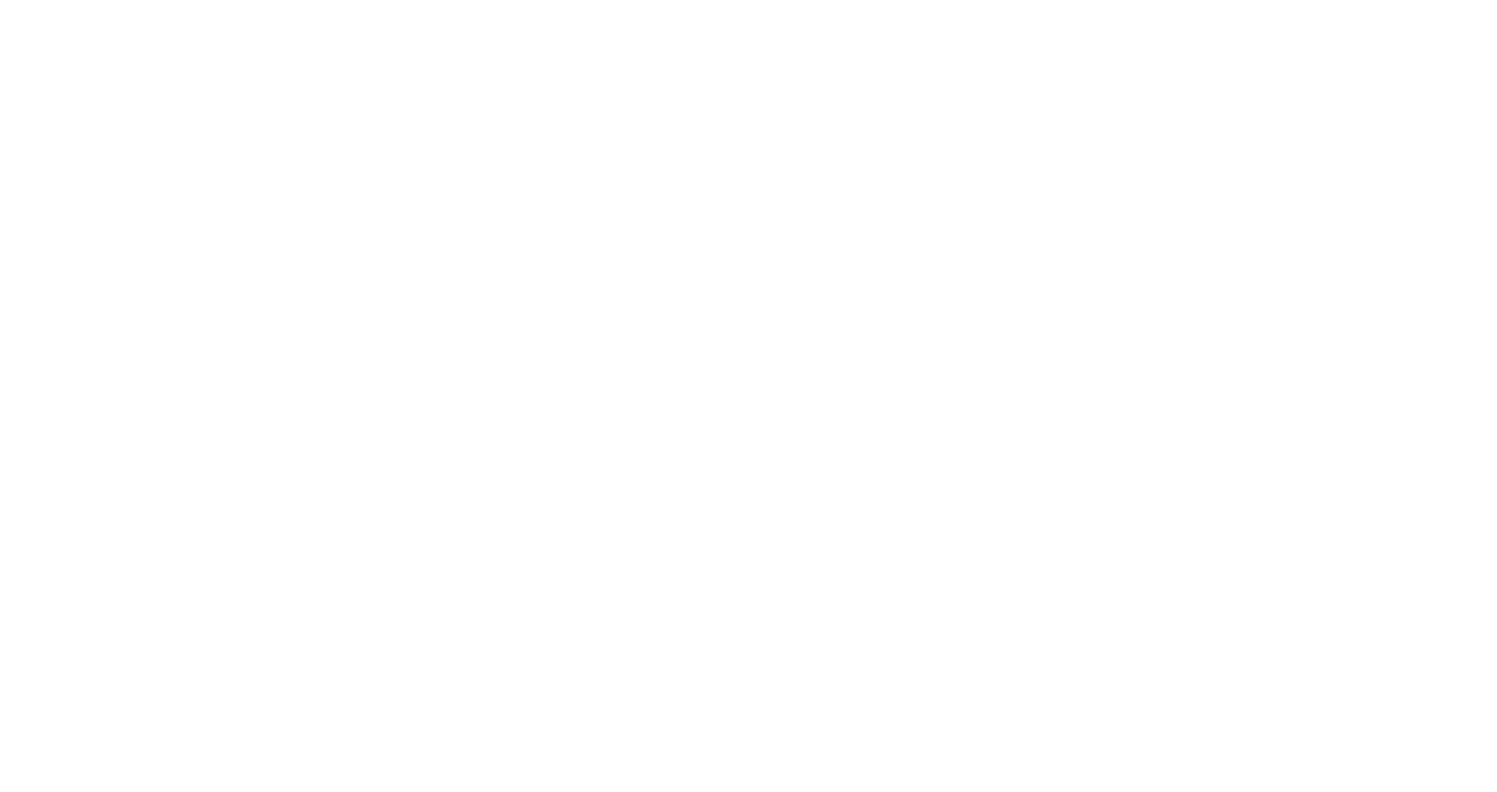 scroll, scrollTop: 0, scrollLeft: 0, axis: both 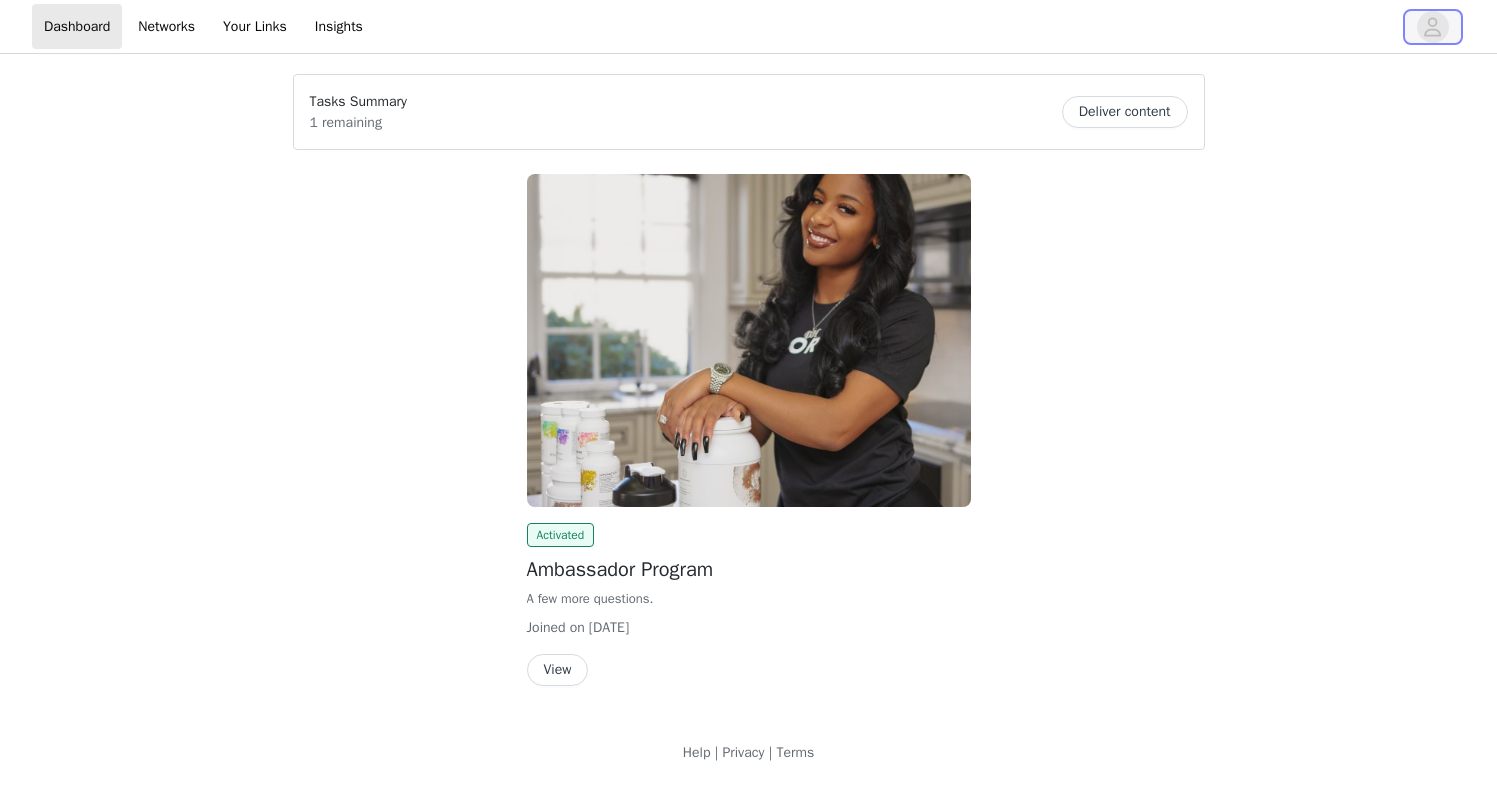 click at bounding box center [1433, 27] 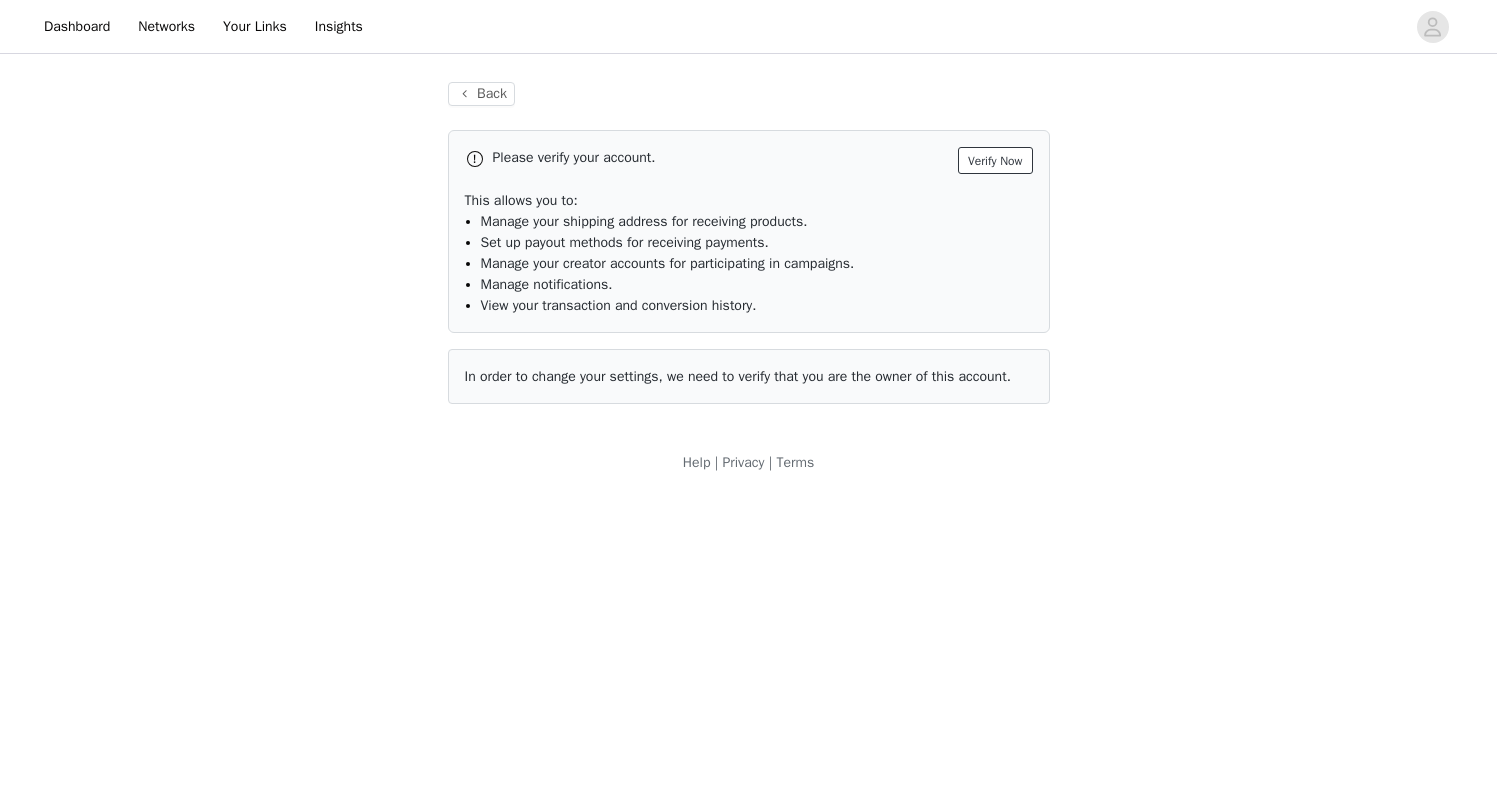 click on "Verify Now" at bounding box center [995, 160] 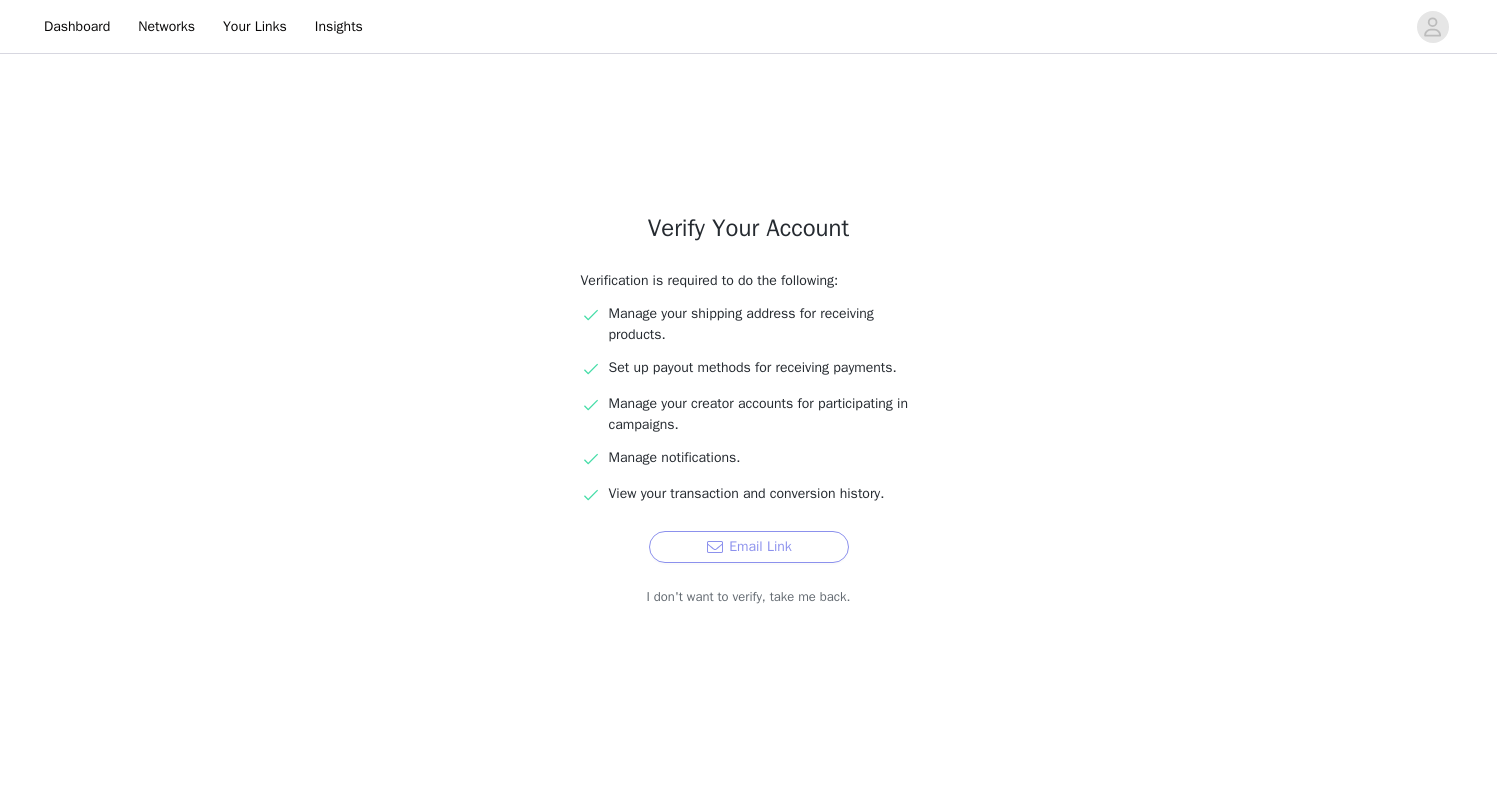 click on "Email Link" at bounding box center (749, 547) 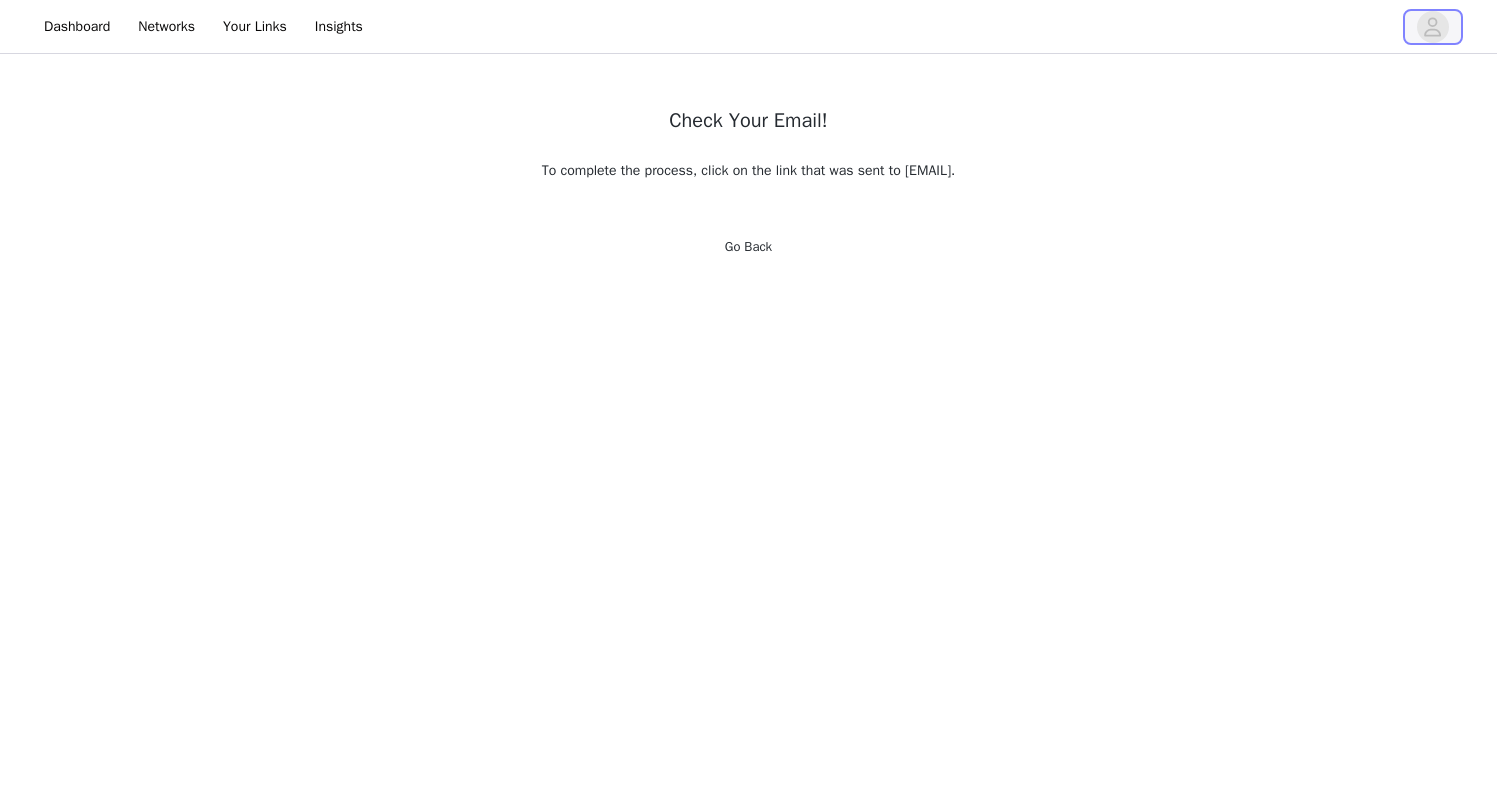 click 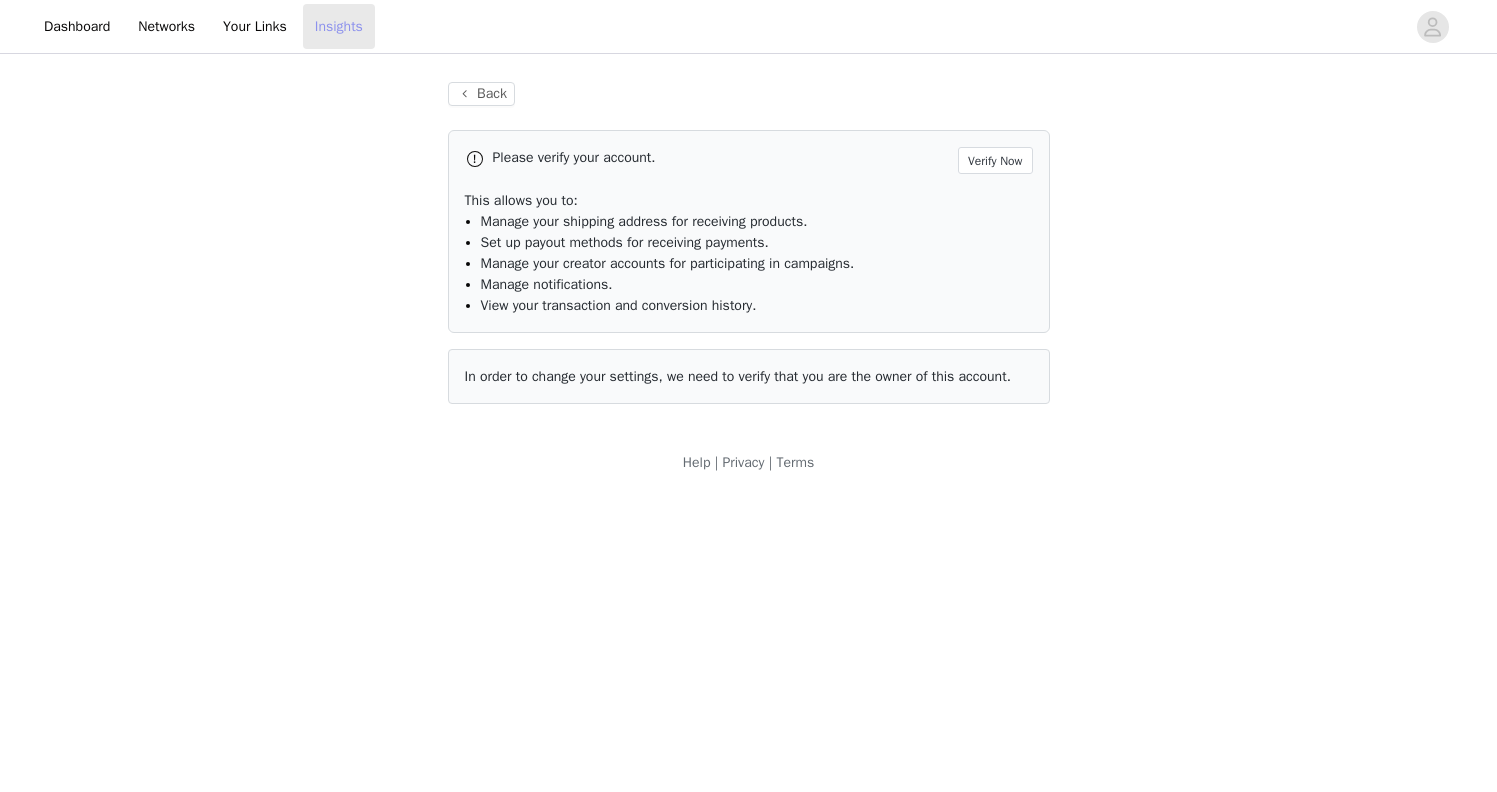 click on "Insights" at bounding box center [339, 26] 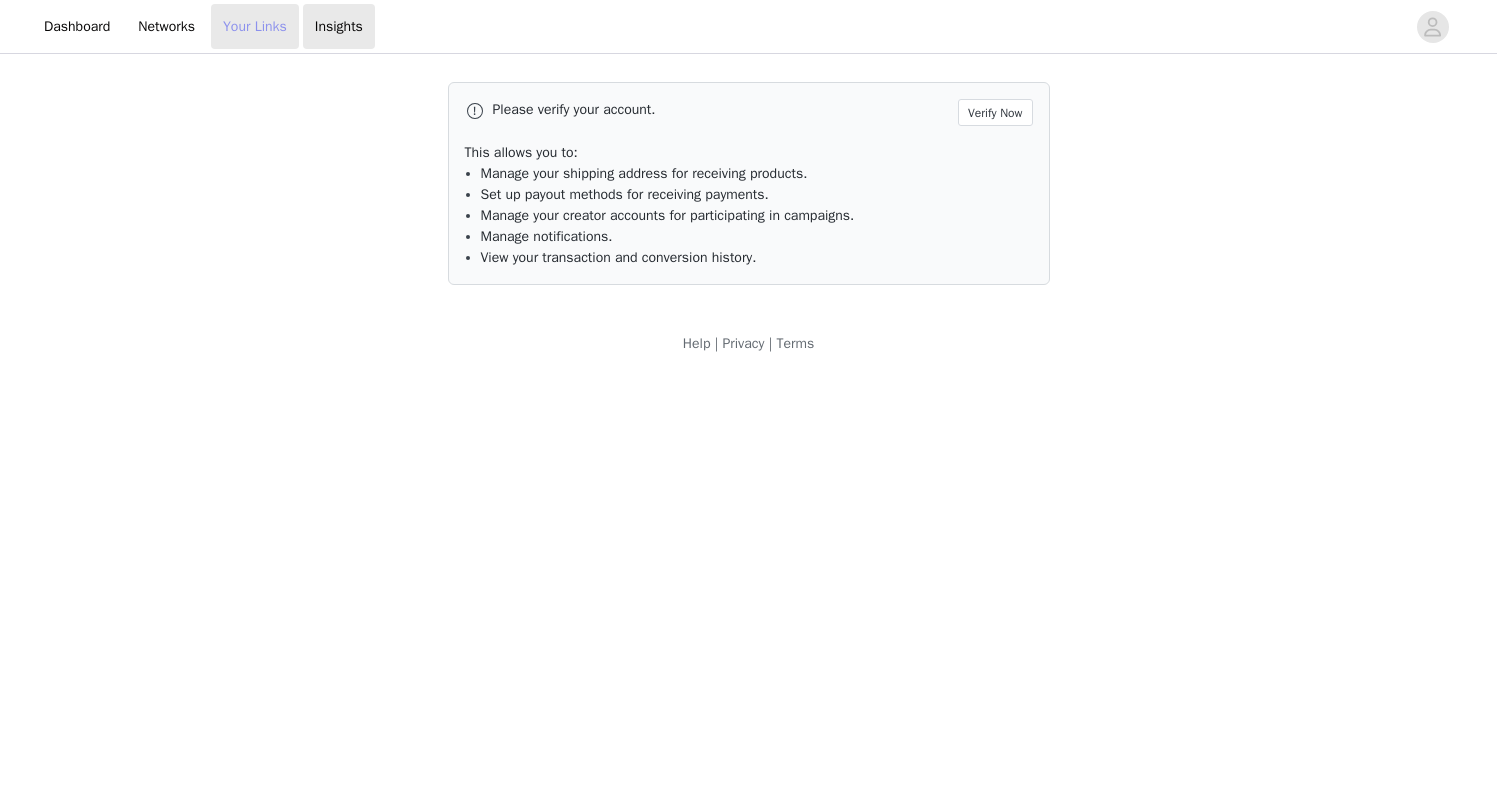 click on "Your Links" at bounding box center (255, 26) 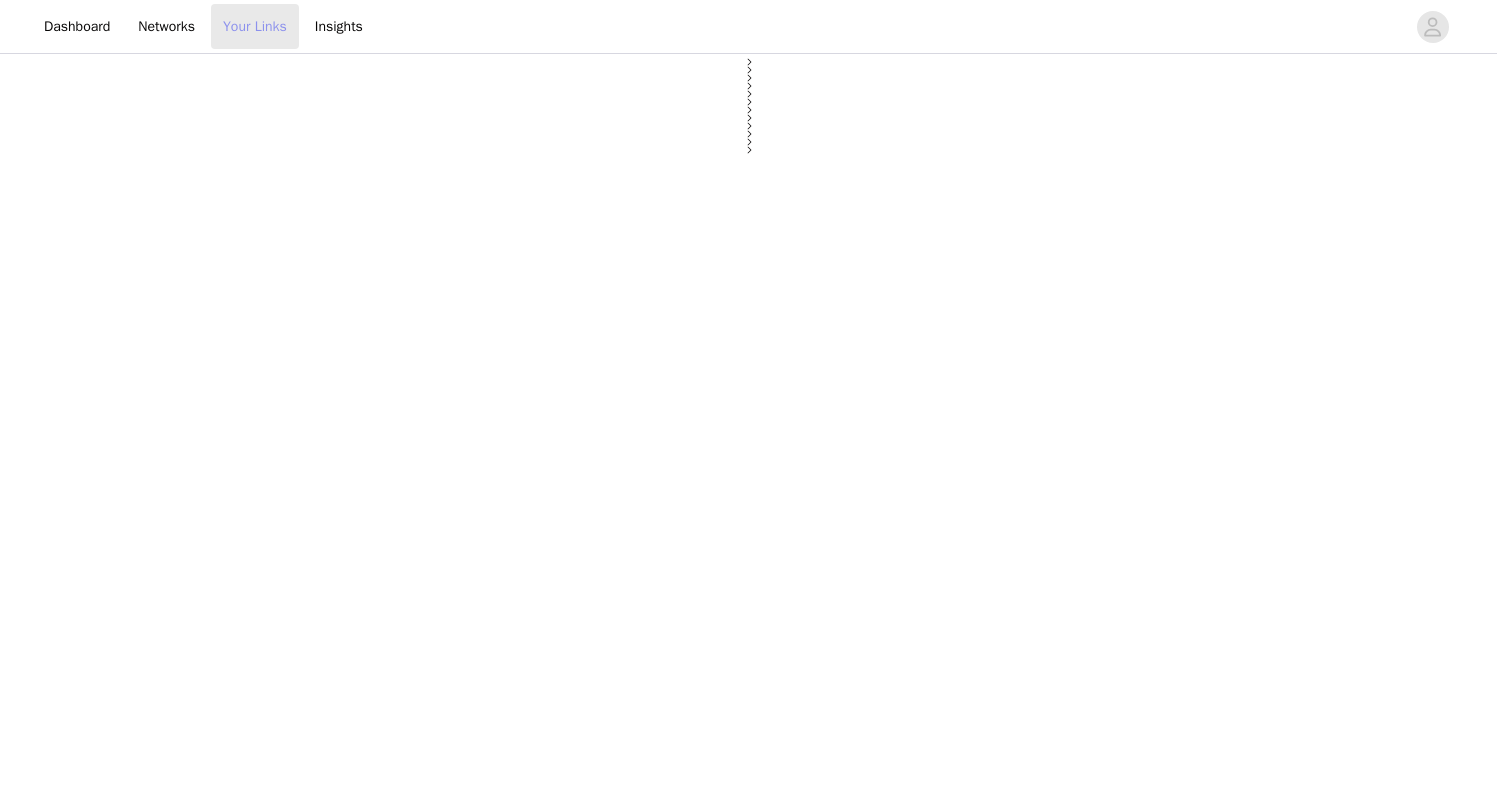 select on "12" 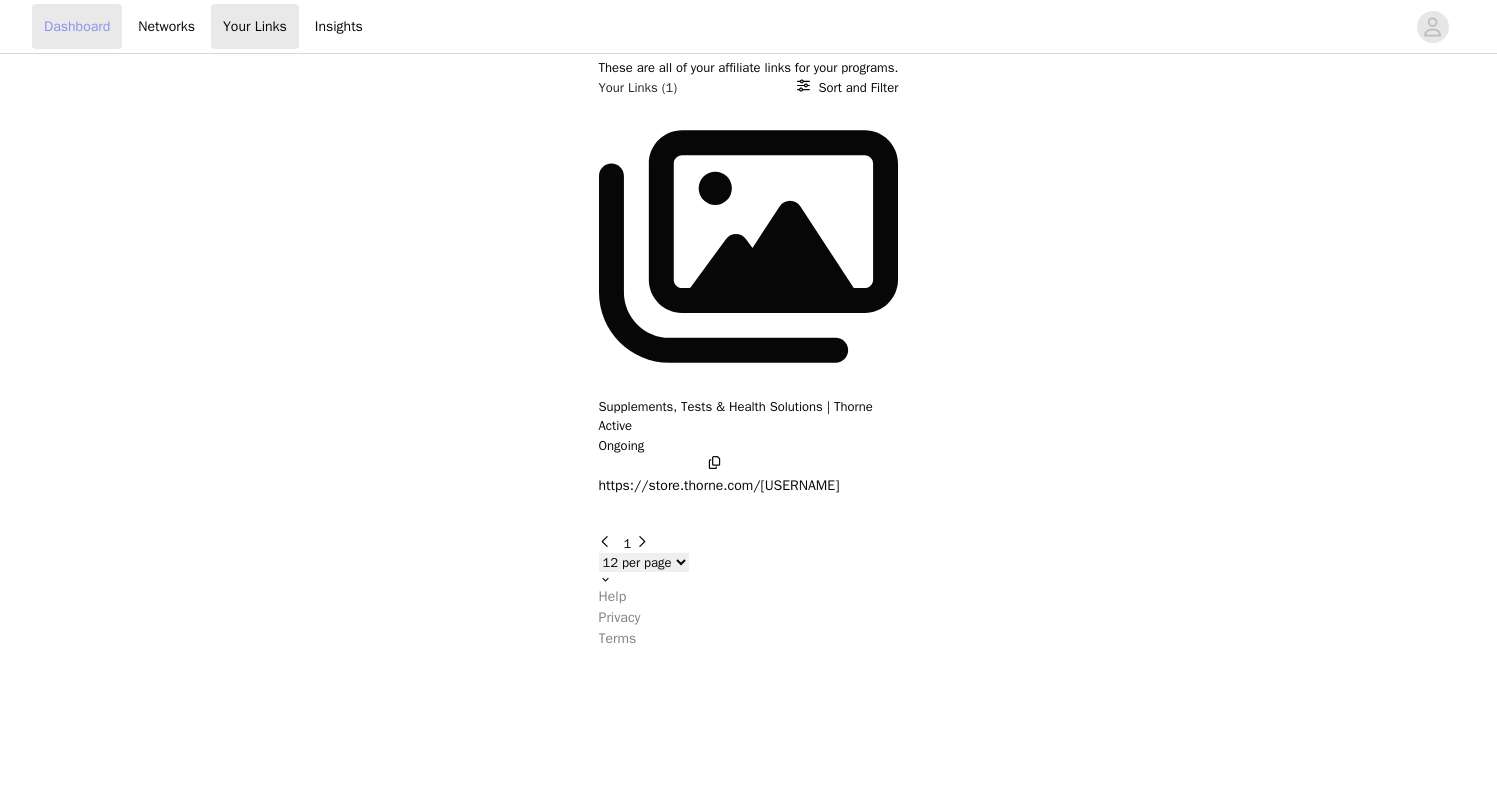 click on "Dashboard" at bounding box center [77, 26] 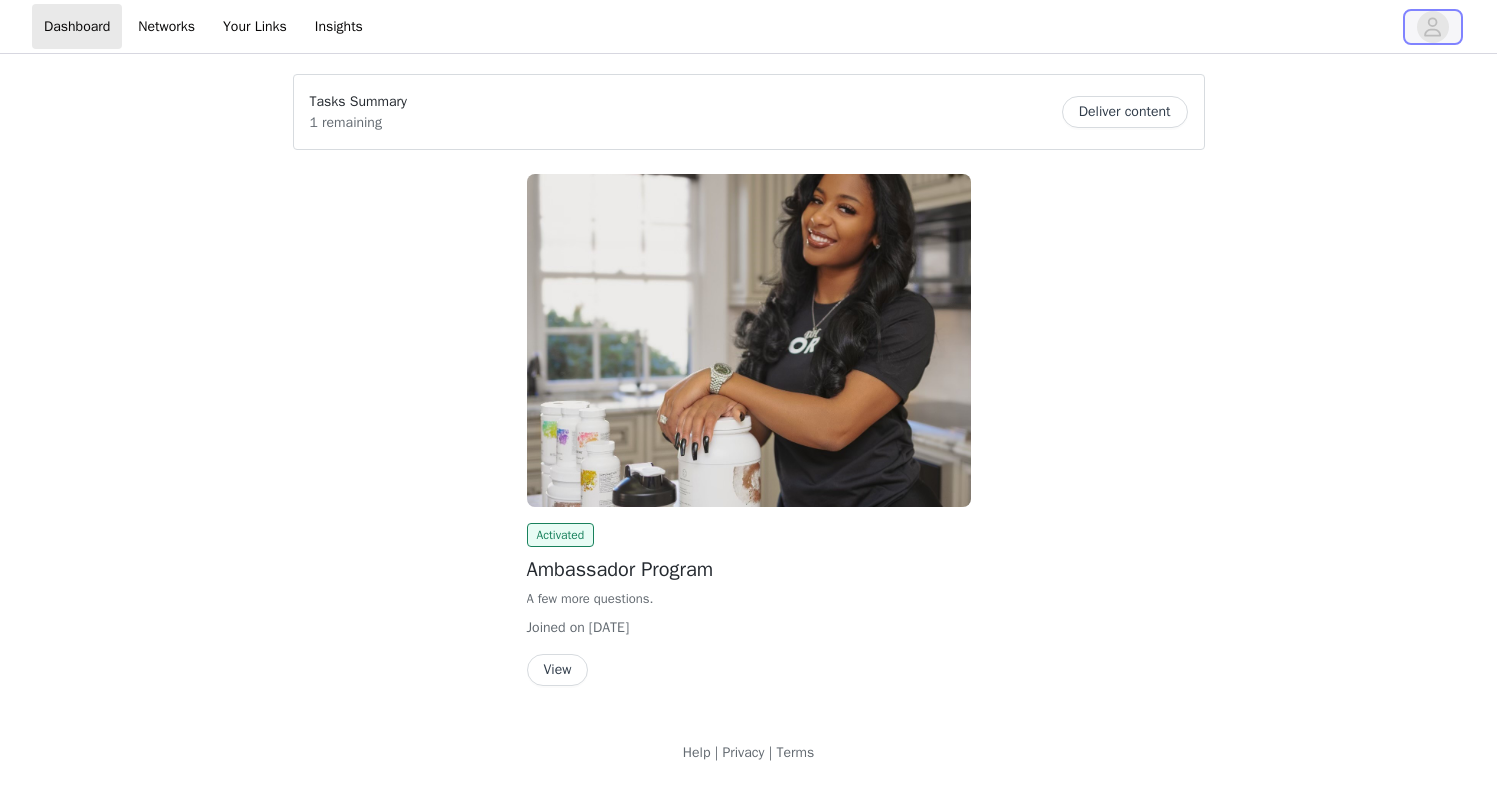 click at bounding box center [1433, 27] 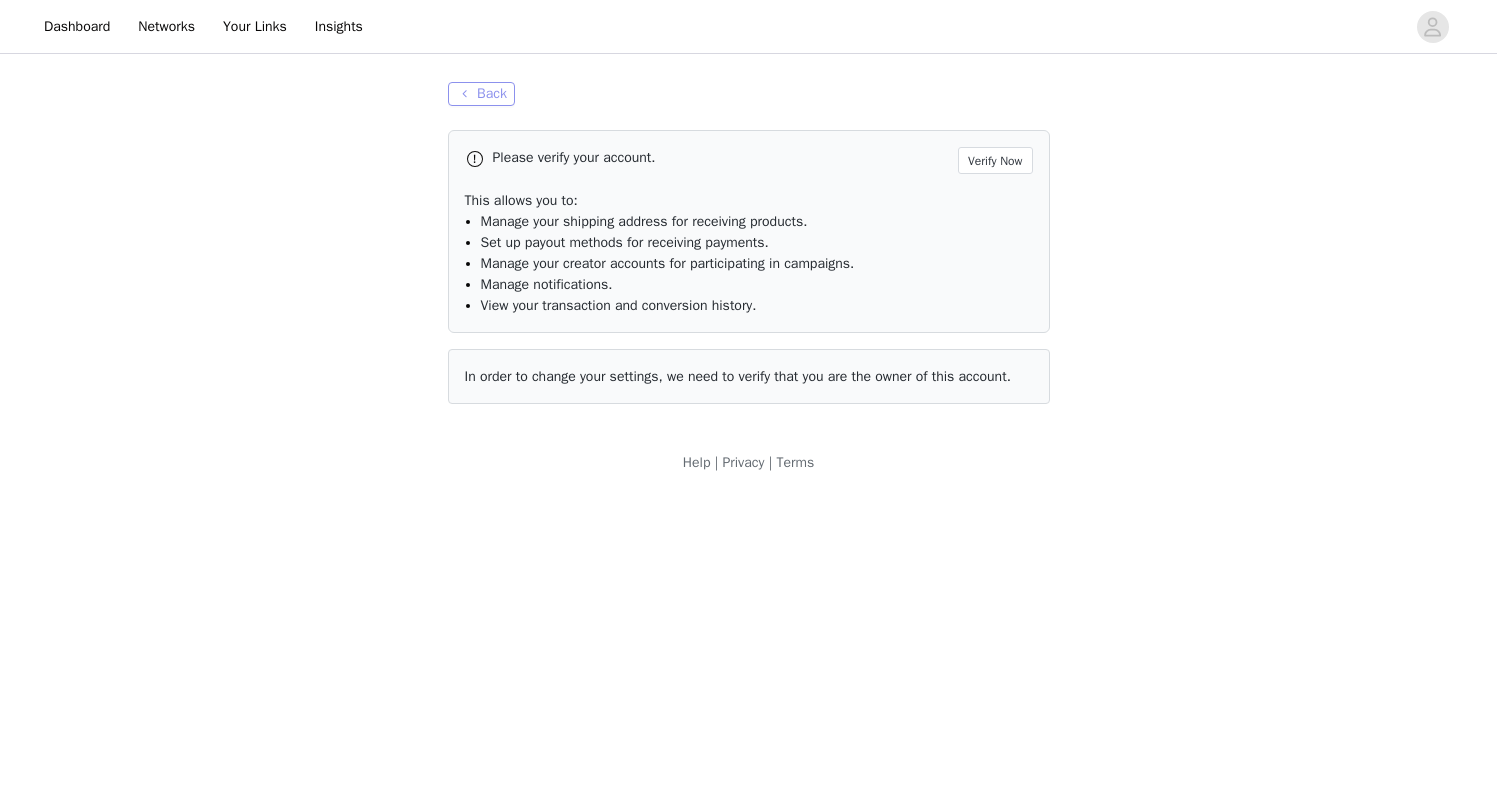 click on "Back" at bounding box center [481, 94] 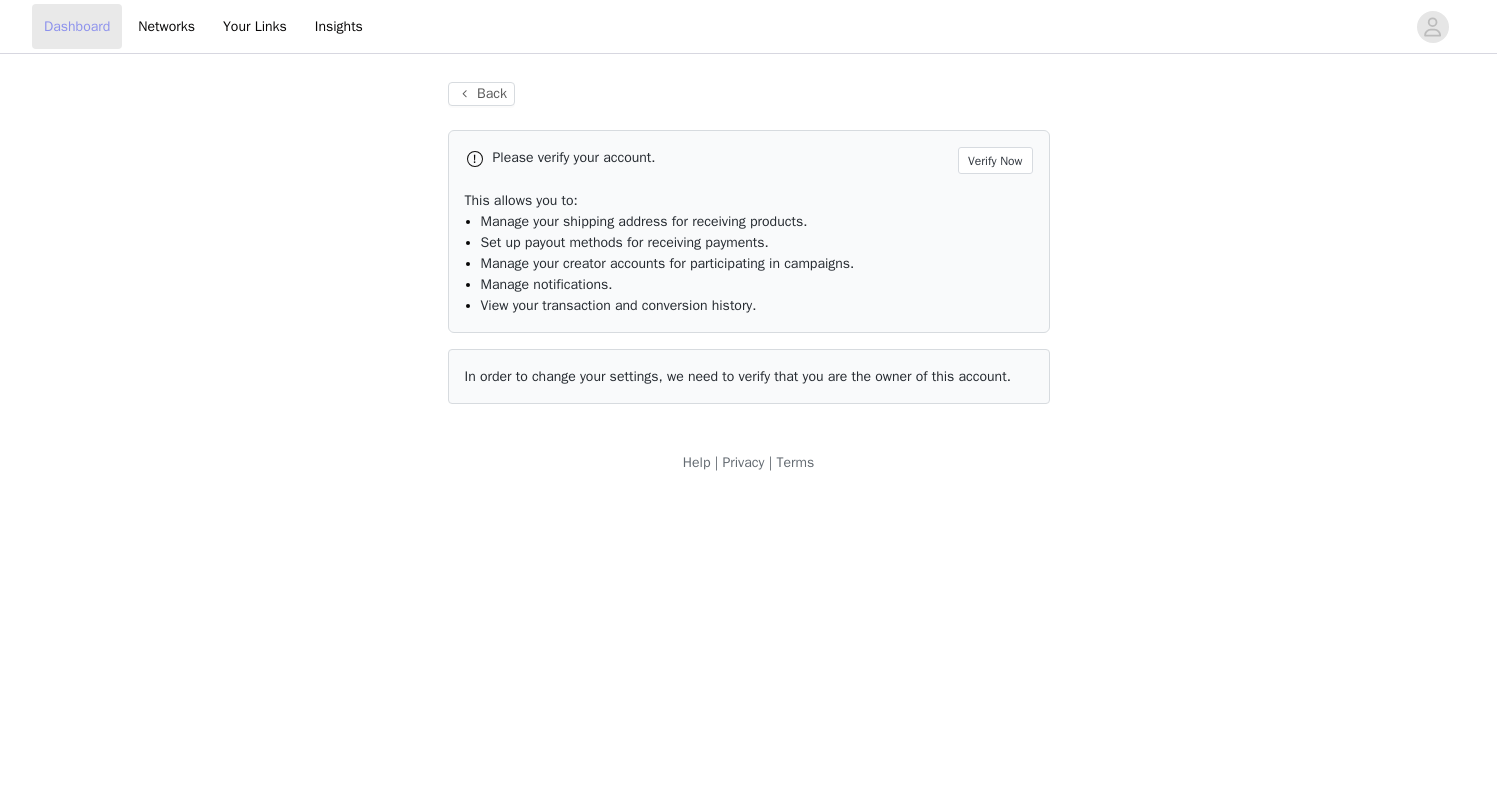 click on "Dashboard" at bounding box center (77, 26) 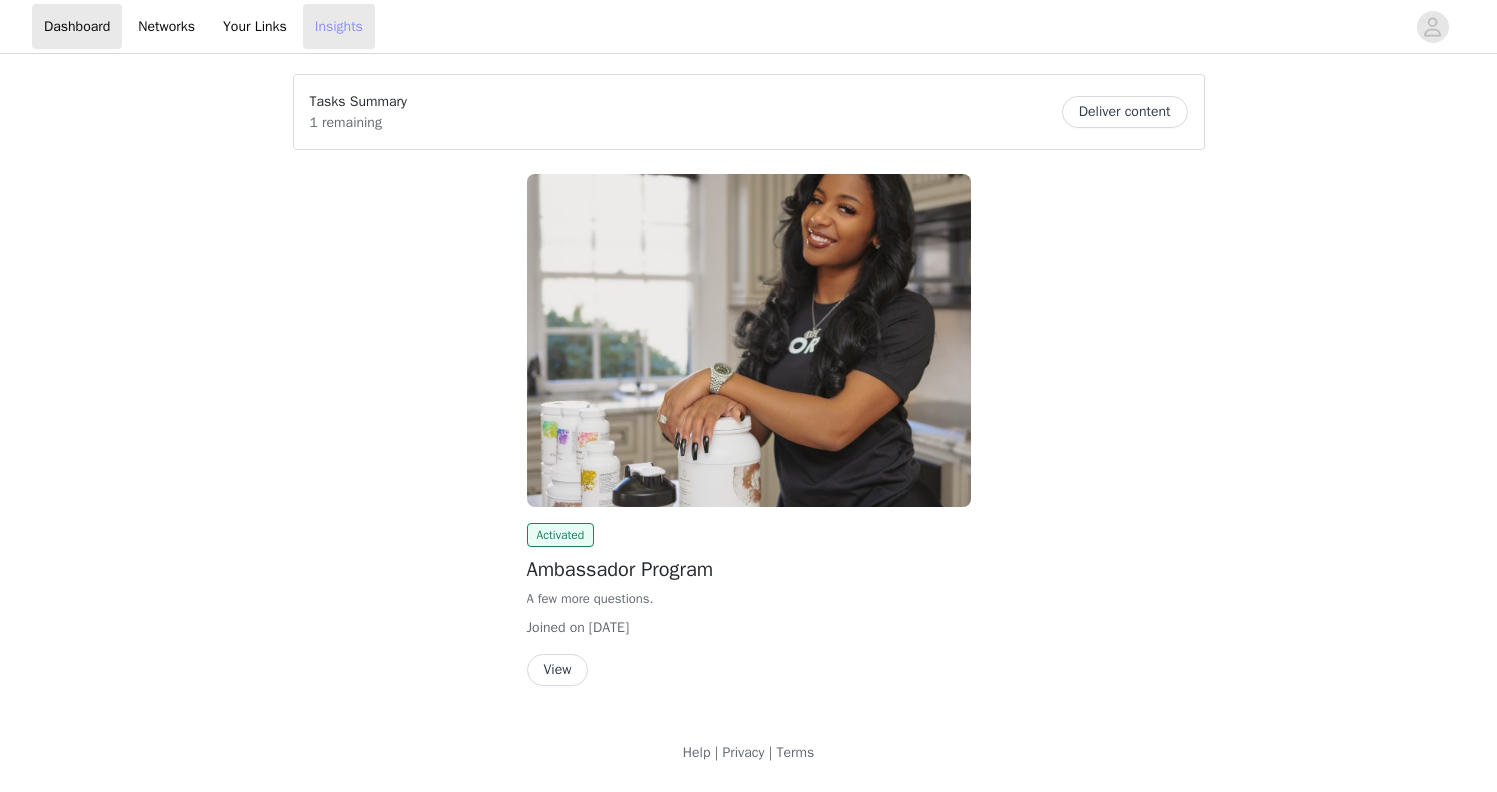 click on "Insights" at bounding box center [339, 26] 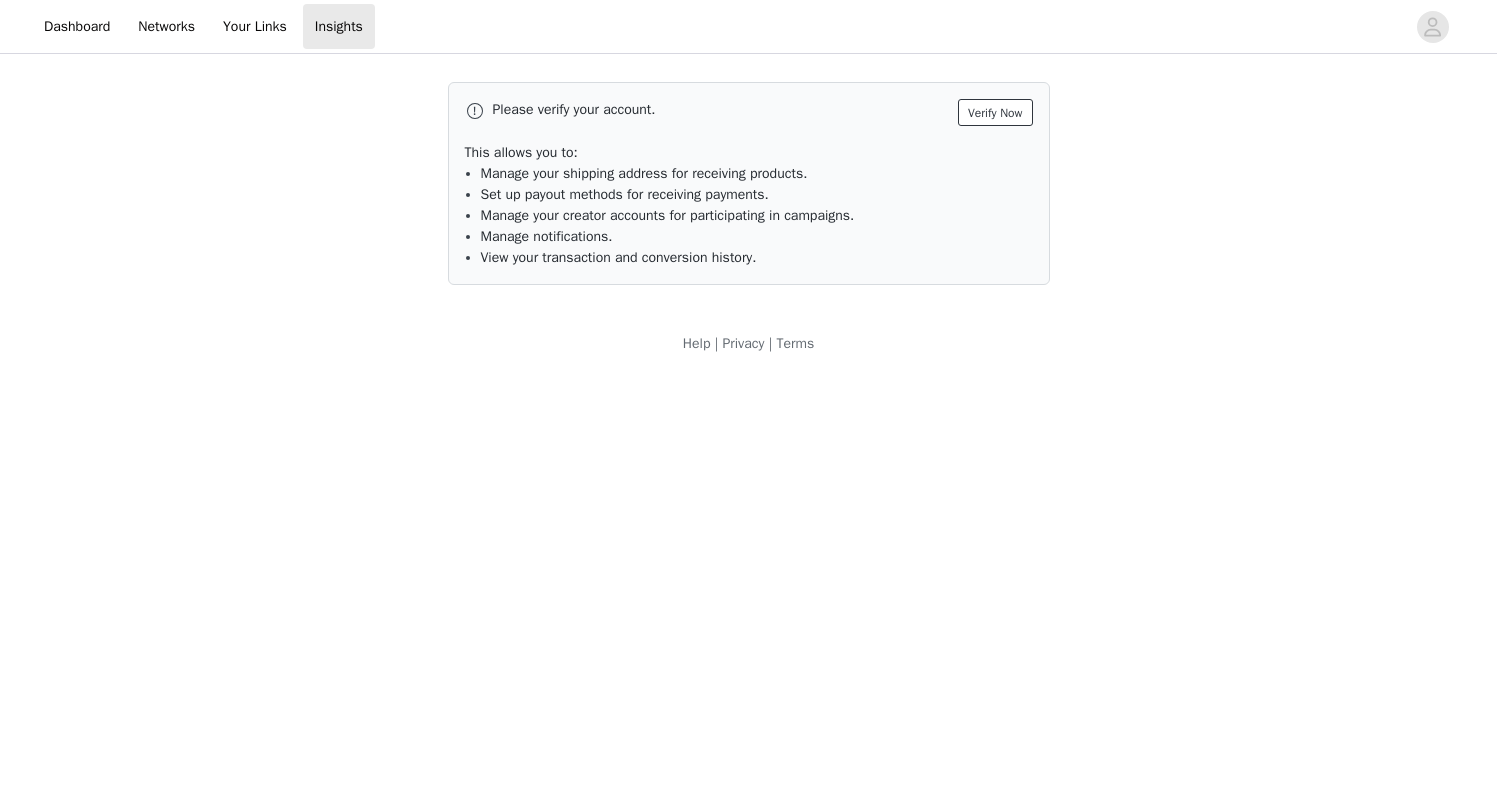 click on "Verify Now" at bounding box center [995, 112] 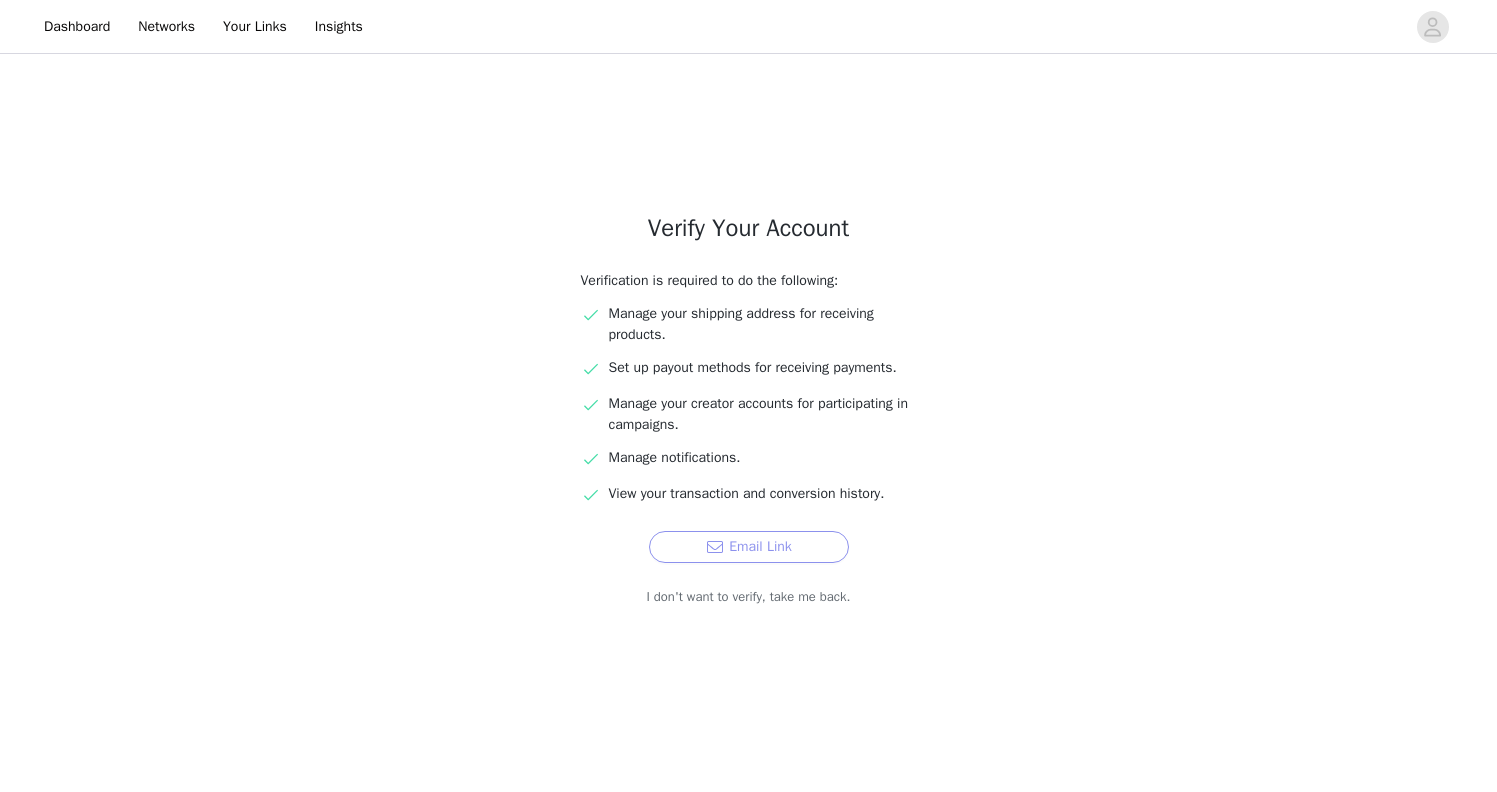 click on "Email Link" at bounding box center [749, 547] 